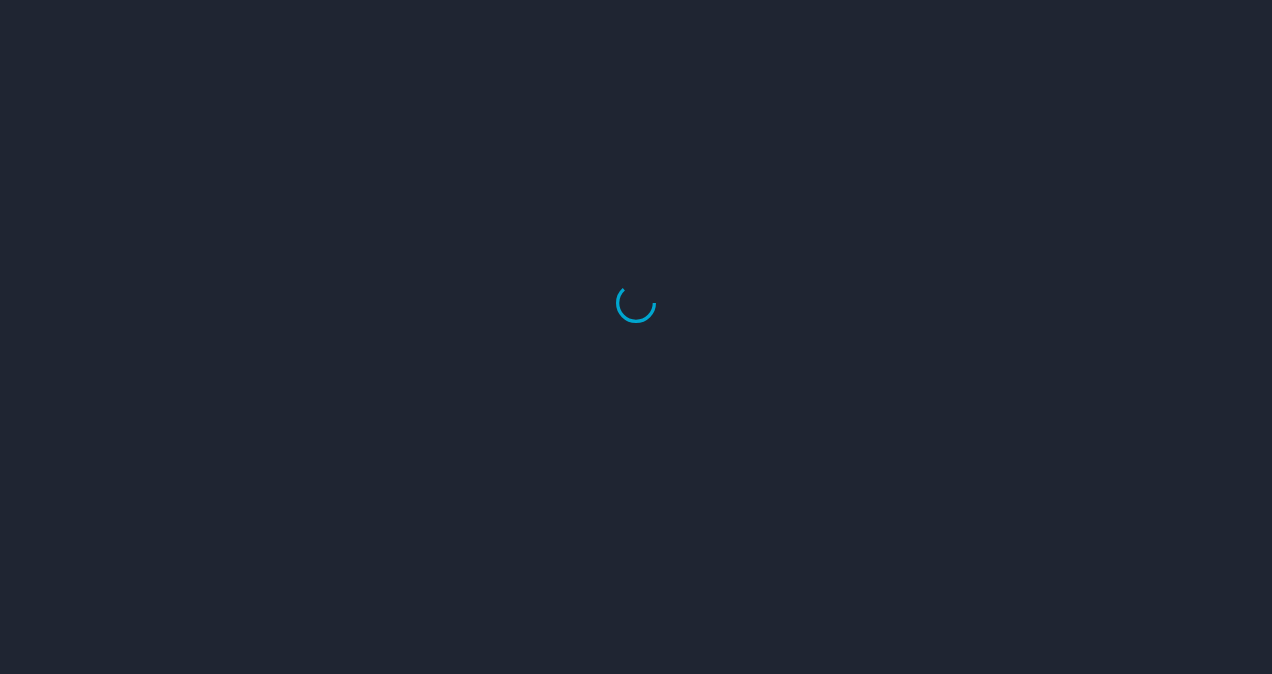 scroll, scrollTop: 0, scrollLeft: 0, axis: both 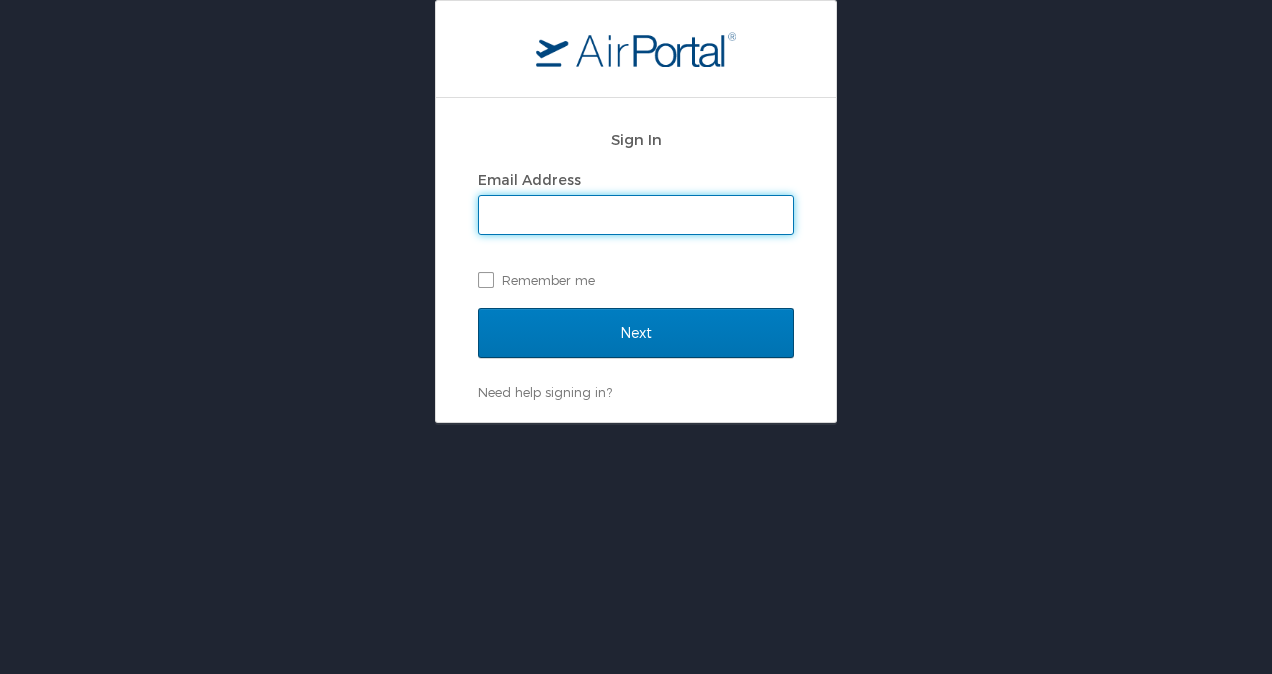 click on "Email Address" at bounding box center (636, 215) 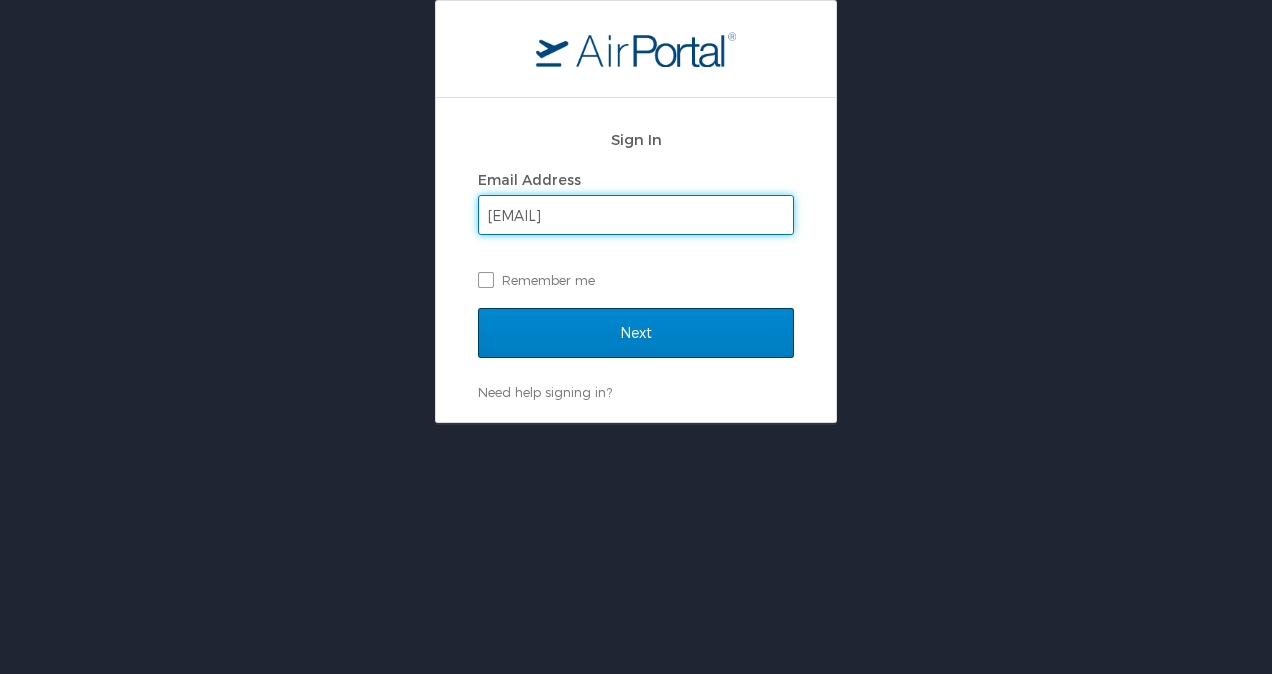 type on "joan.jablonmillsaps@goosehead.com" 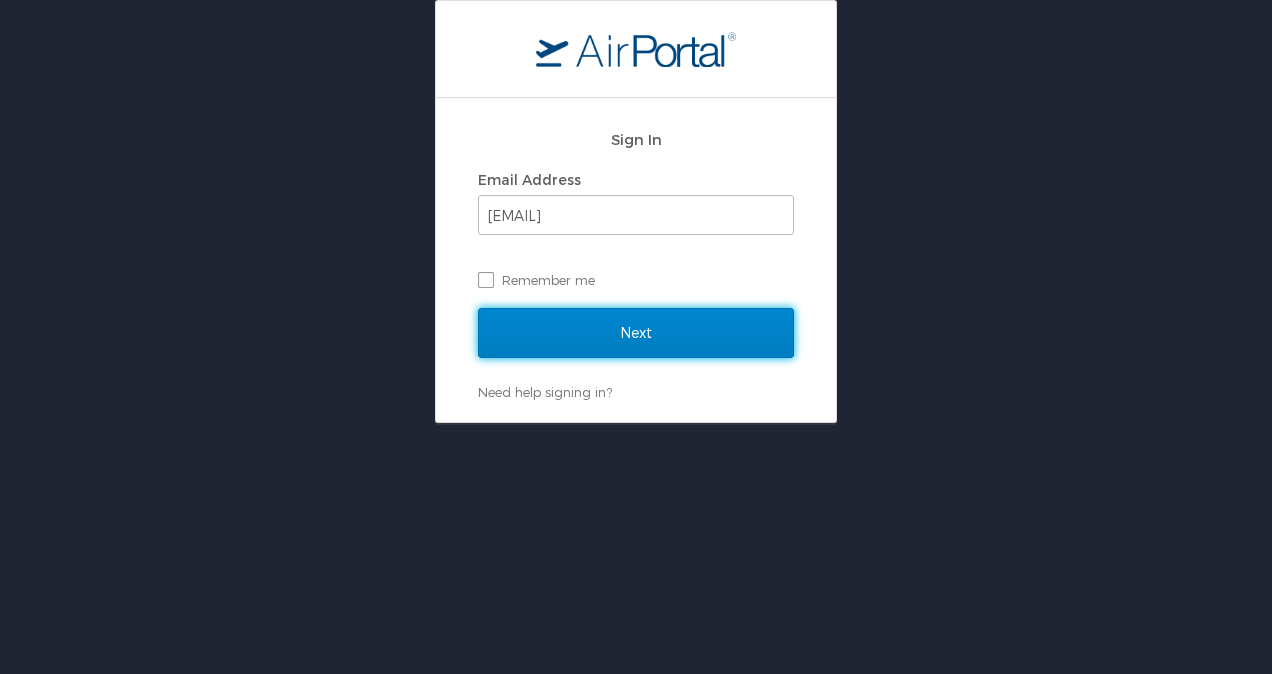click on "Next" at bounding box center [636, 333] 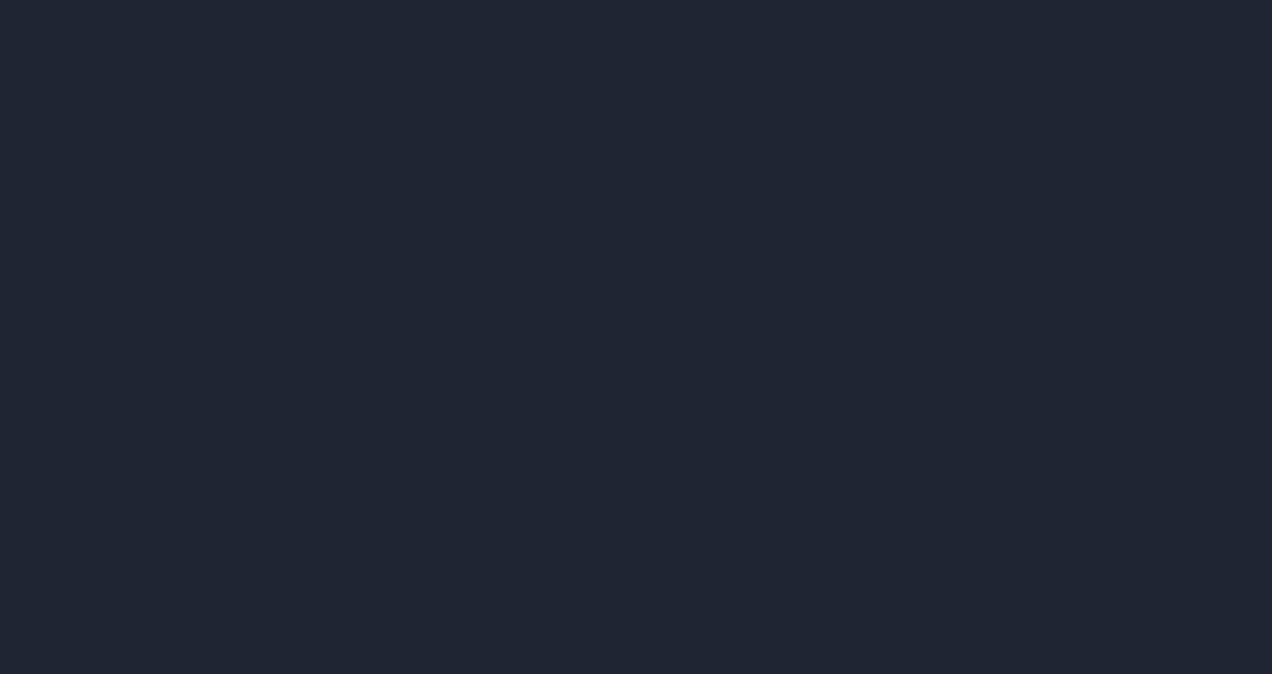 scroll, scrollTop: 0, scrollLeft: 0, axis: both 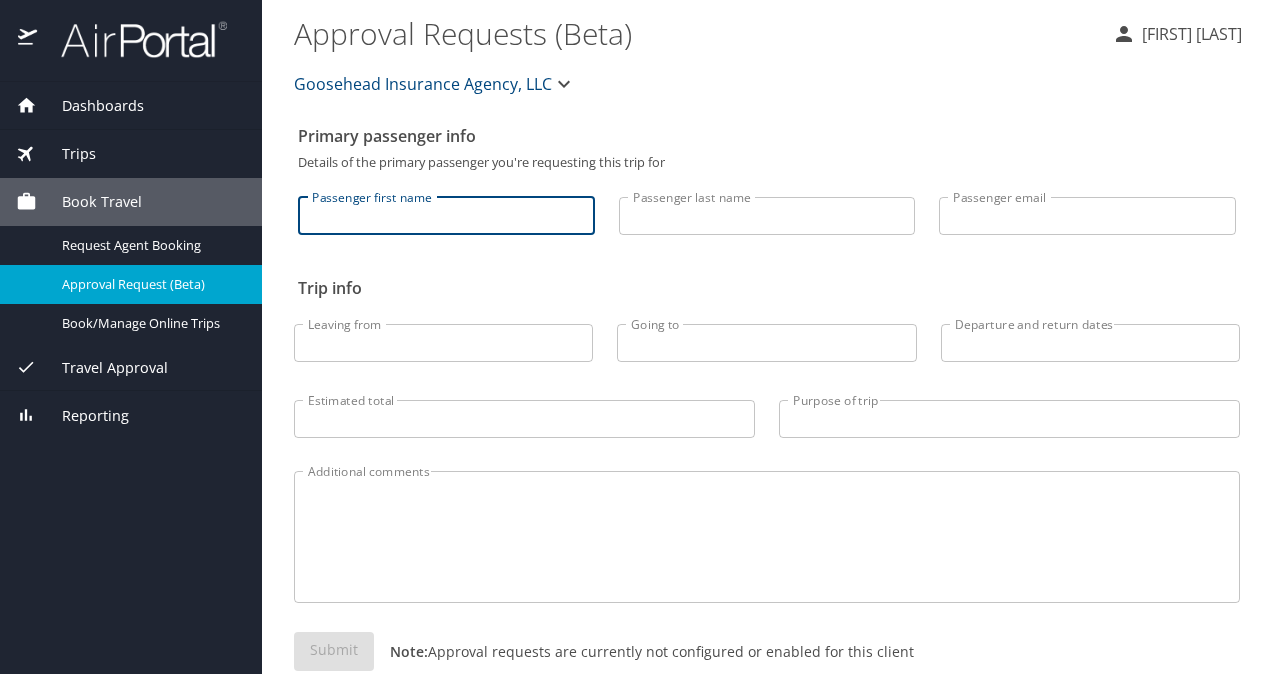 click on "Passenger first name" at bounding box center [446, 216] 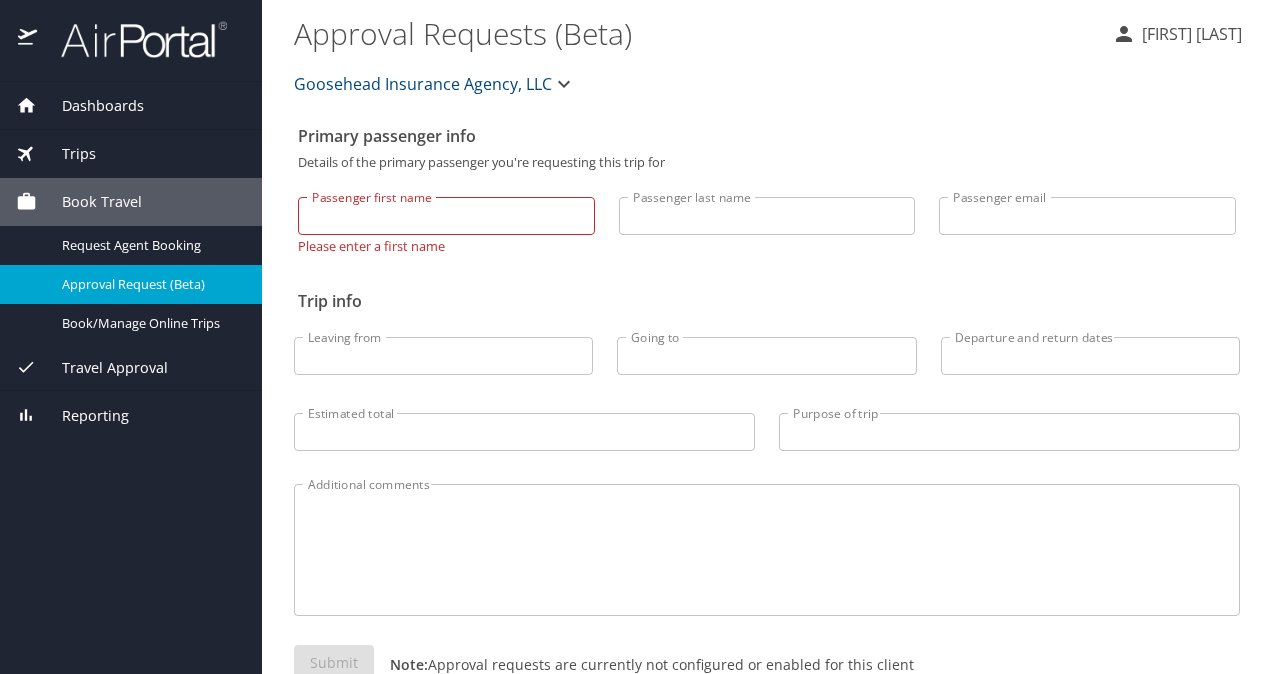 click on "Book Travel" at bounding box center [89, 202] 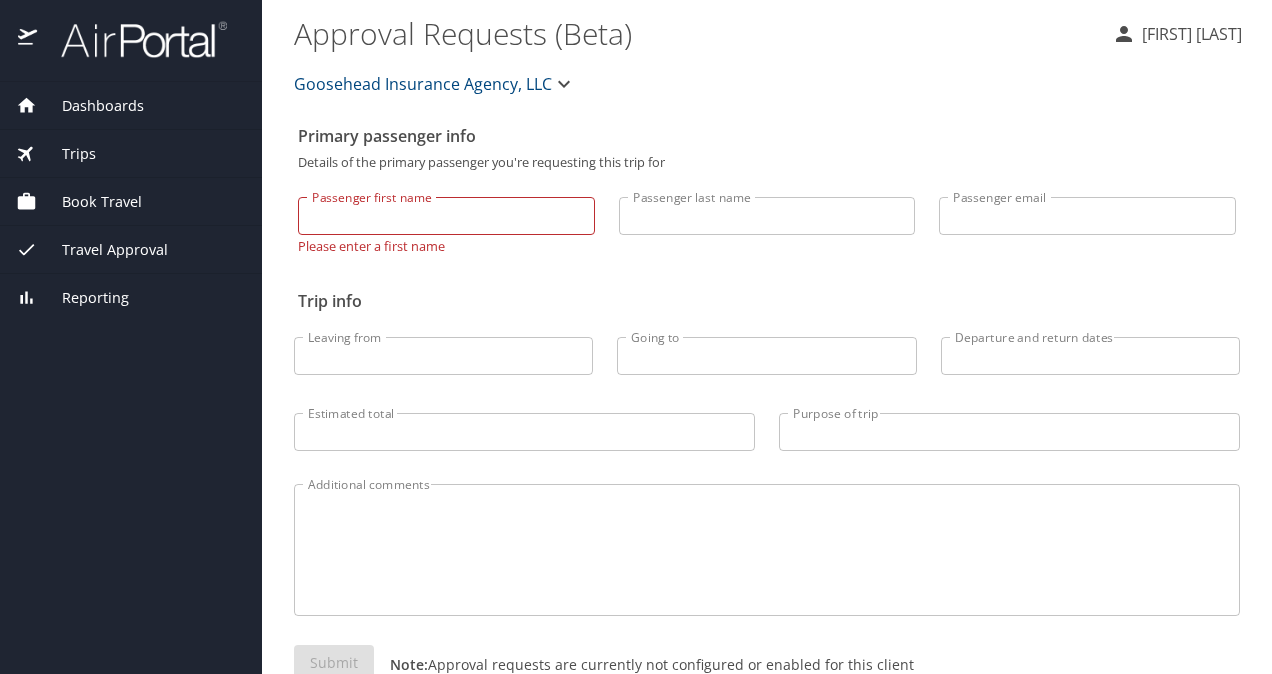 click on "Book Travel" at bounding box center [89, 202] 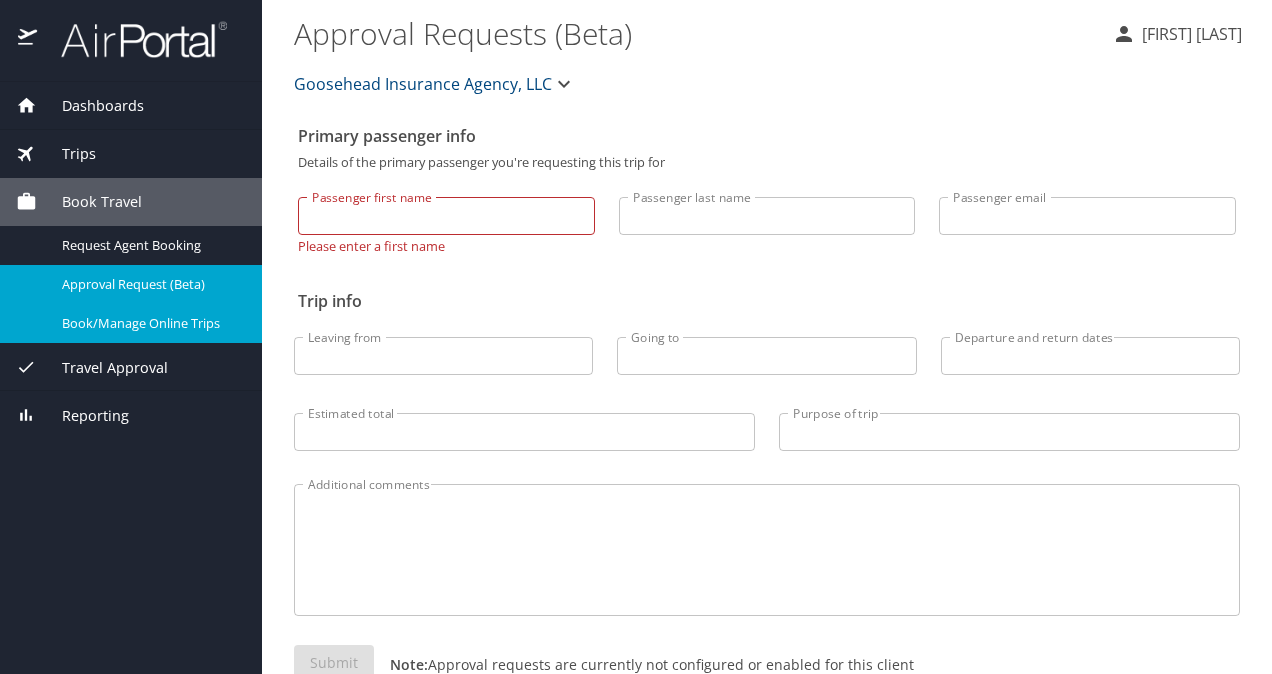 click on "Book/Manage Online Trips" at bounding box center [150, 323] 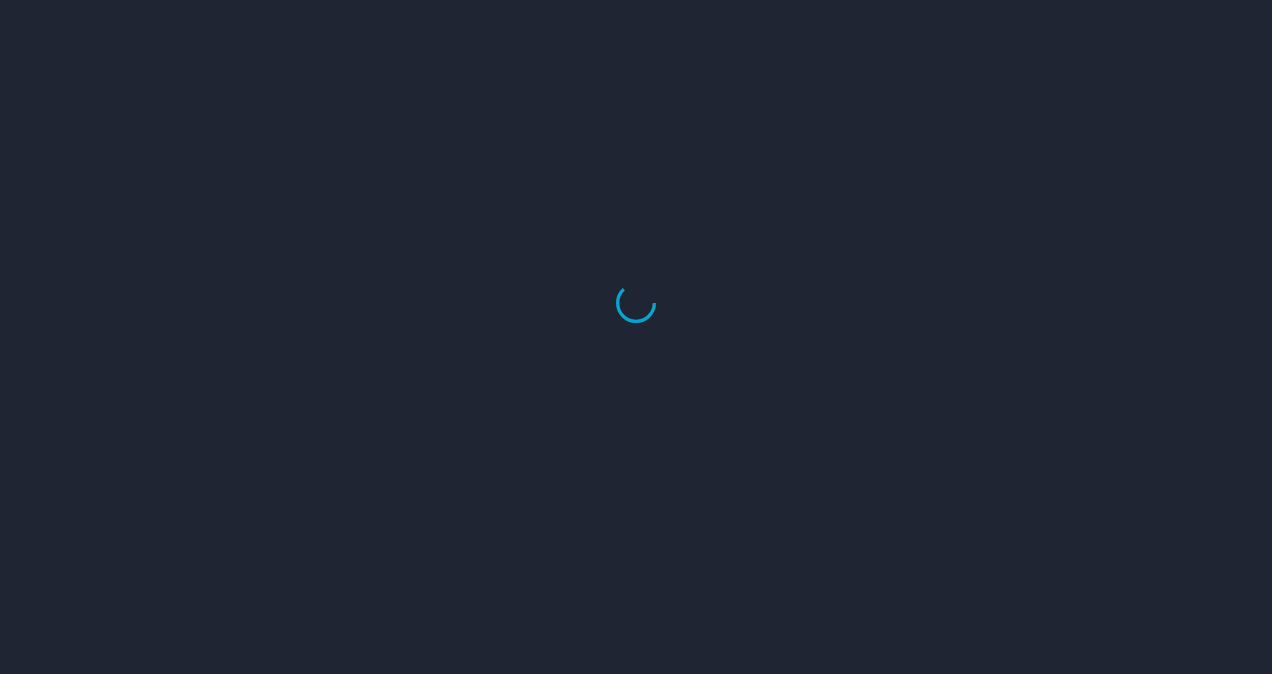 scroll, scrollTop: 0, scrollLeft: 0, axis: both 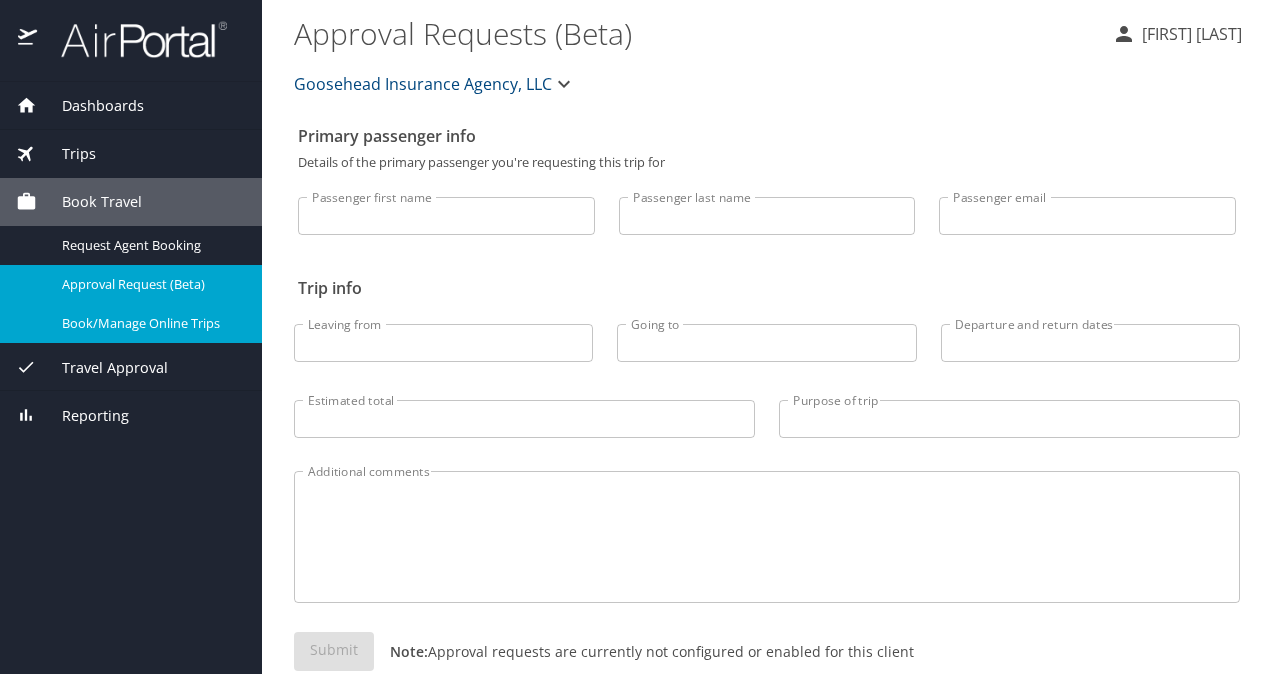 click on "Book/Manage Online Trips" at bounding box center [150, 323] 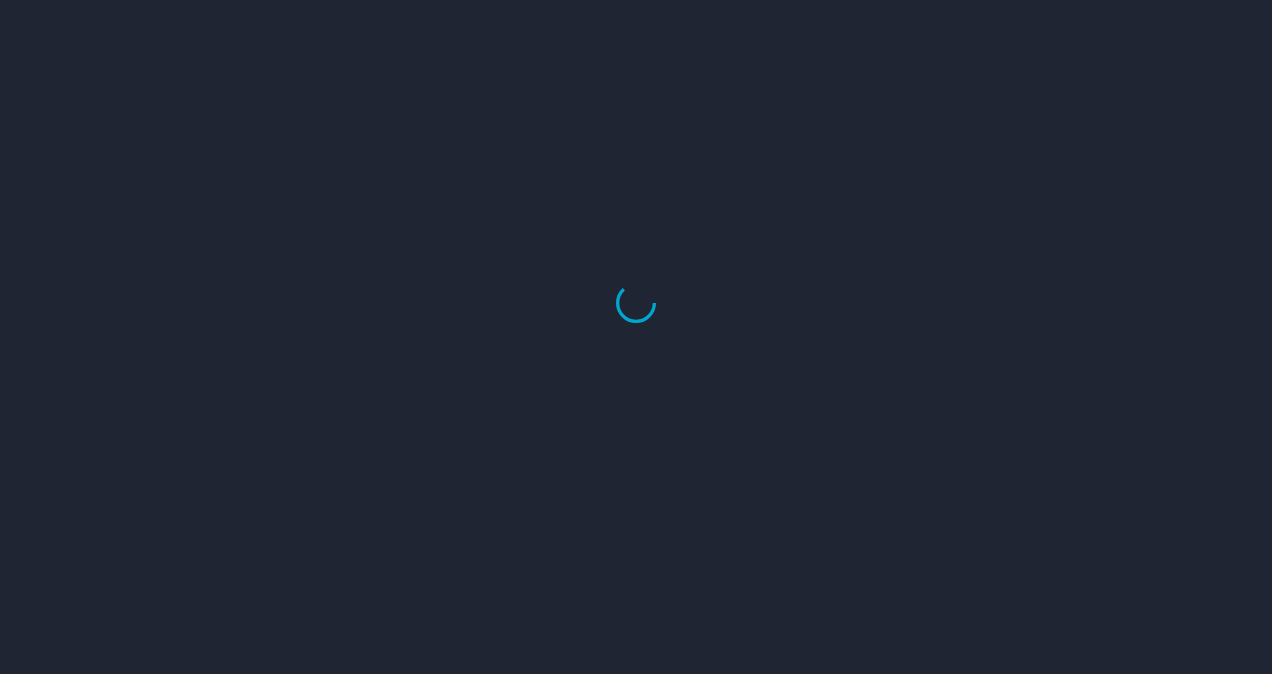 scroll, scrollTop: 0, scrollLeft: 0, axis: both 